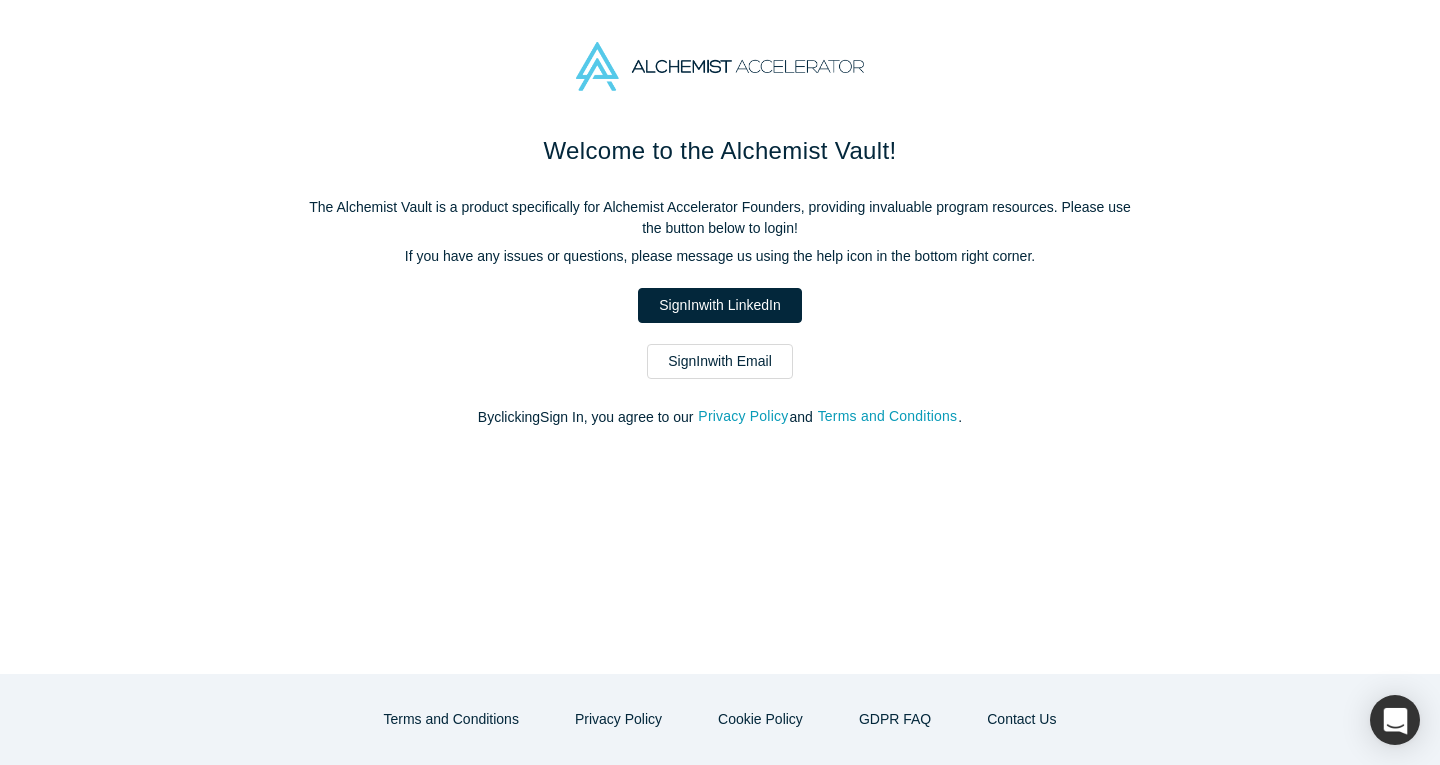 scroll, scrollTop: 0, scrollLeft: 0, axis: both 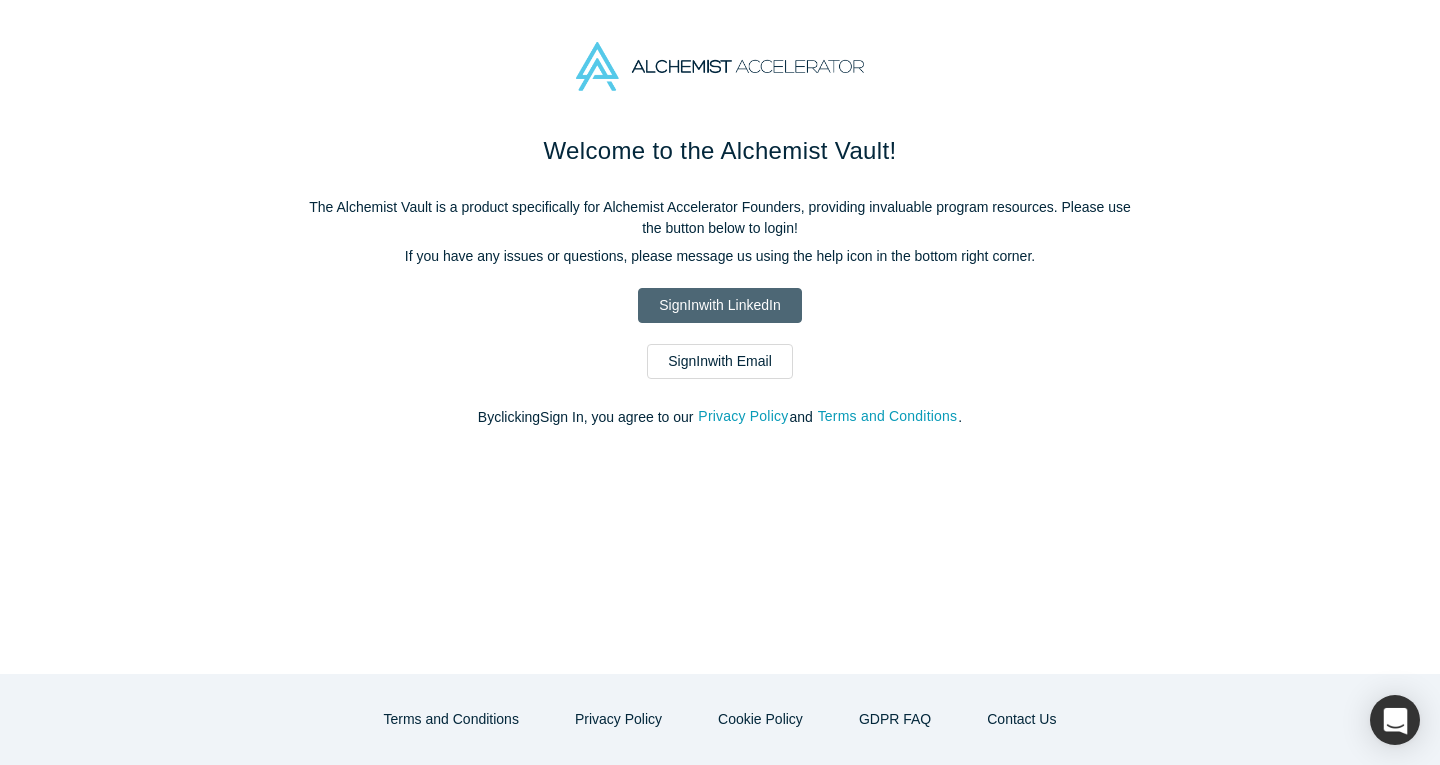 click on "Sign  In  with LinkedIn" at bounding box center [719, 305] 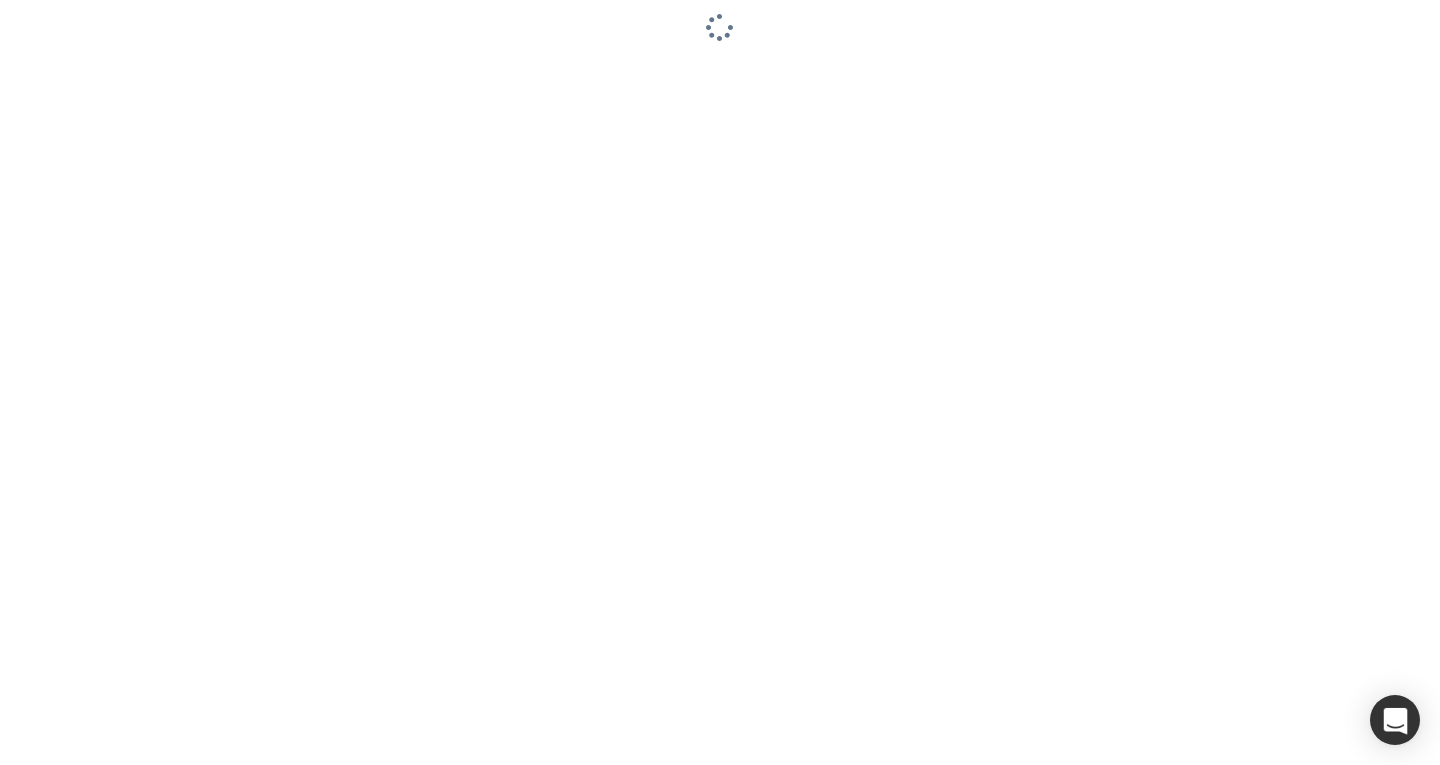 scroll, scrollTop: 0, scrollLeft: 0, axis: both 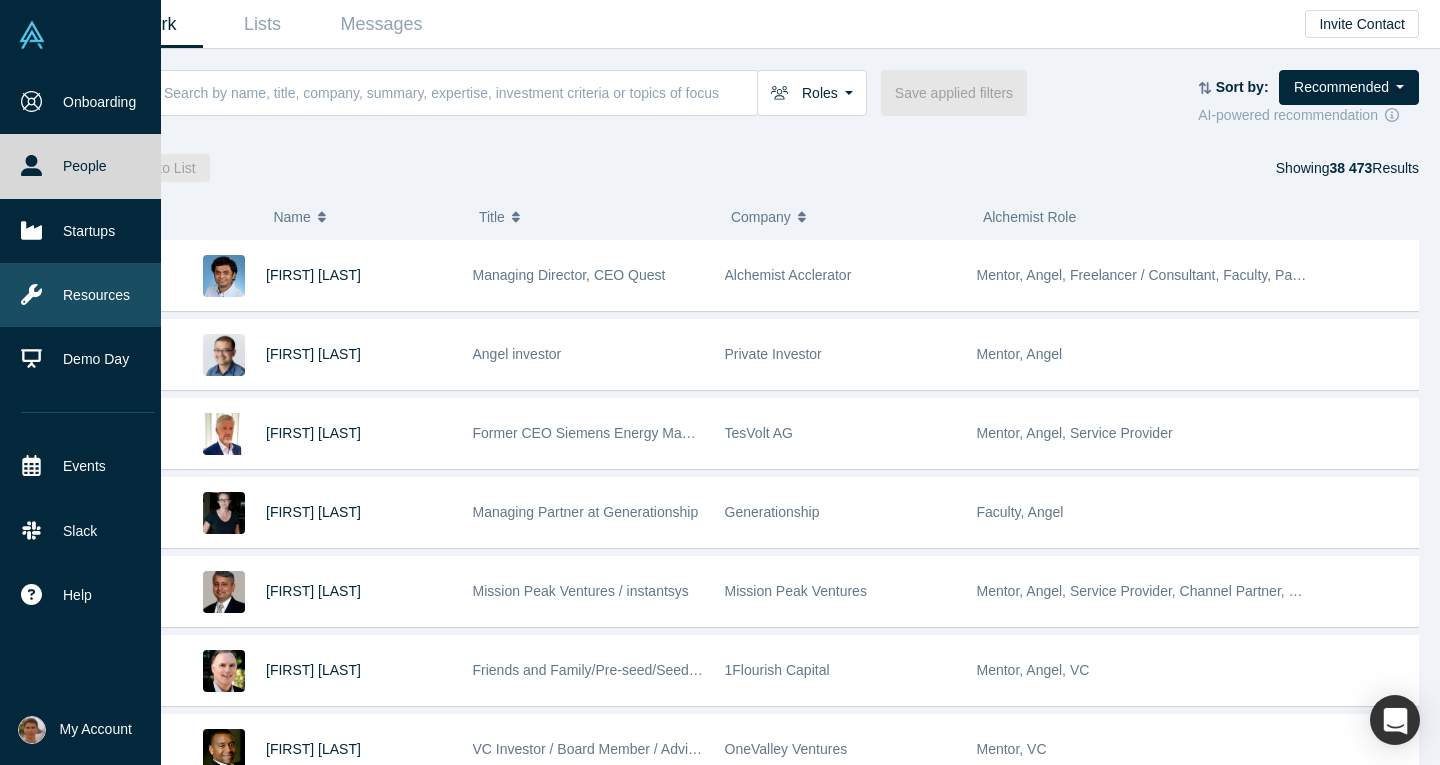 click on "Resources" at bounding box center (88, 295) 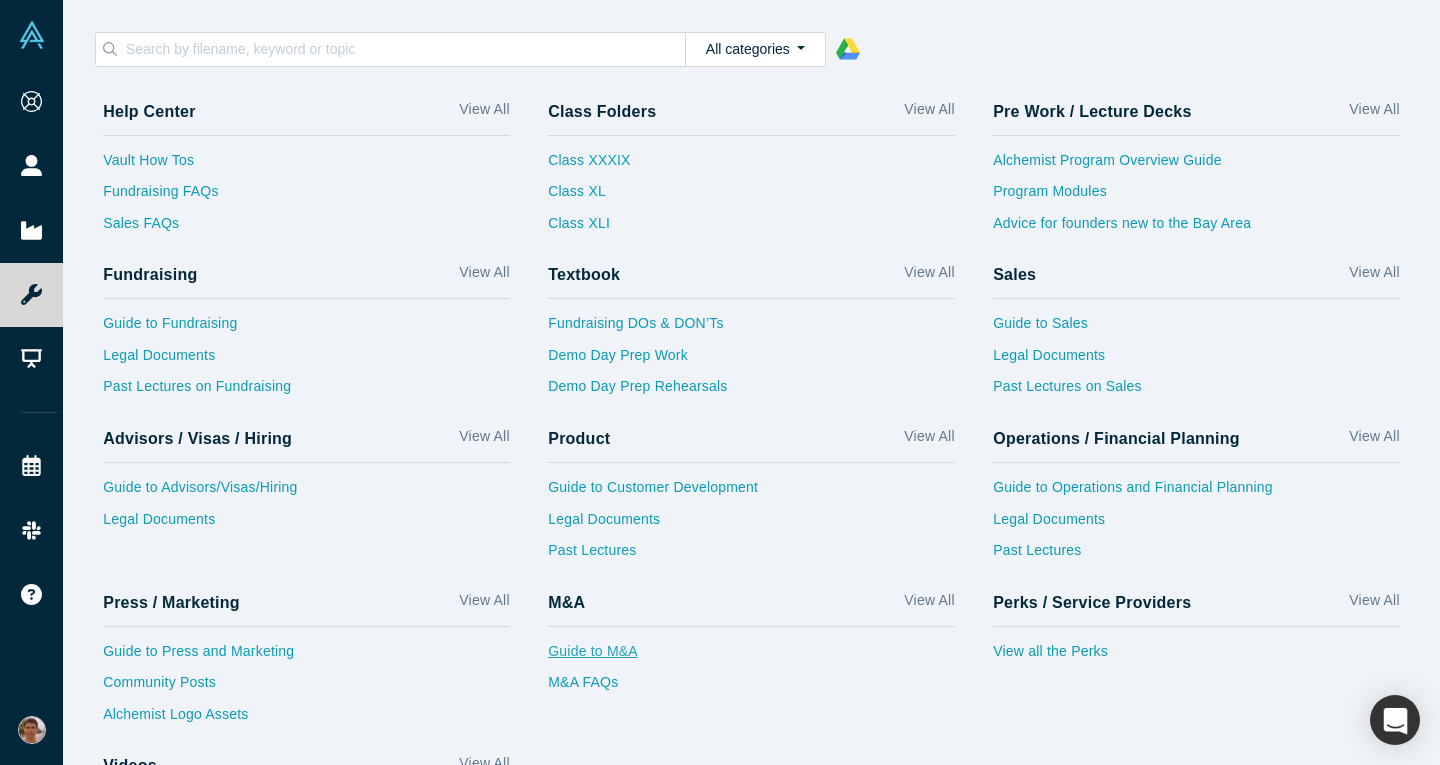 scroll, scrollTop: 1, scrollLeft: 0, axis: vertical 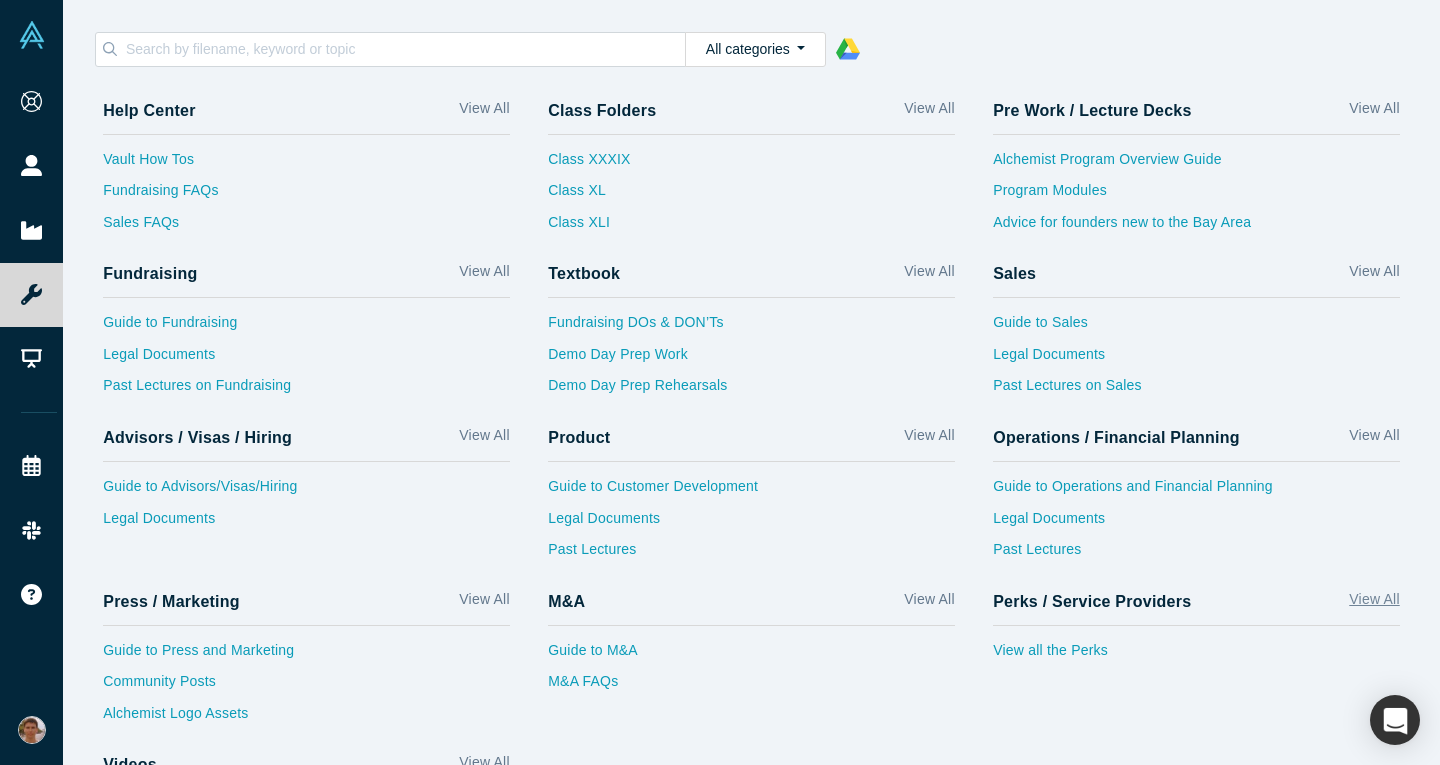click on "View All" at bounding box center (1374, 603) 